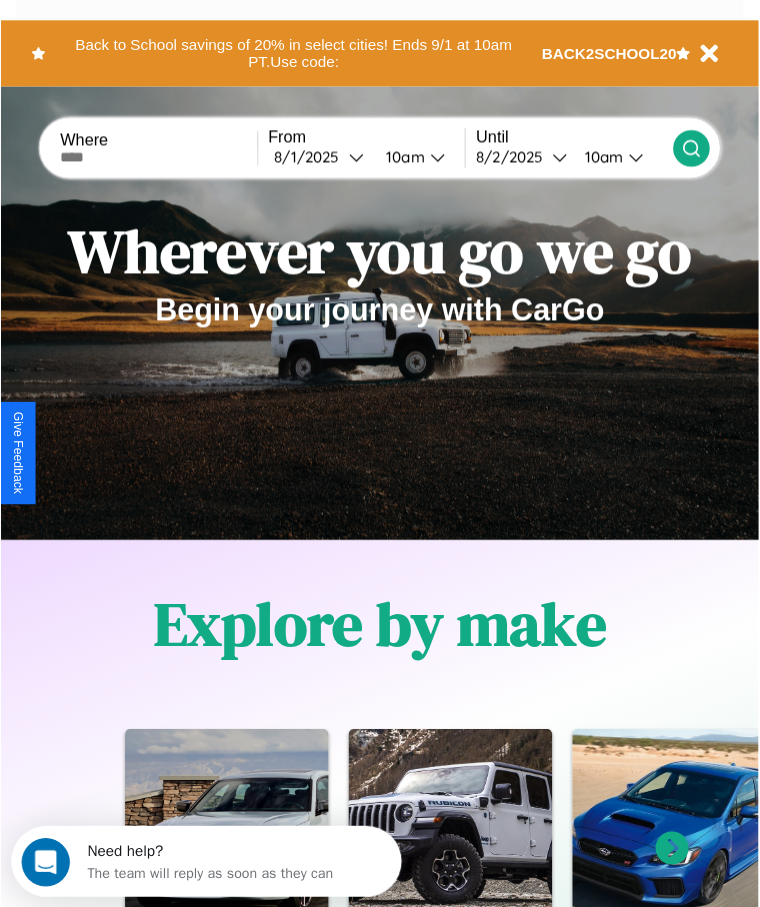 scroll, scrollTop: 0, scrollLeft: 0, axis: both 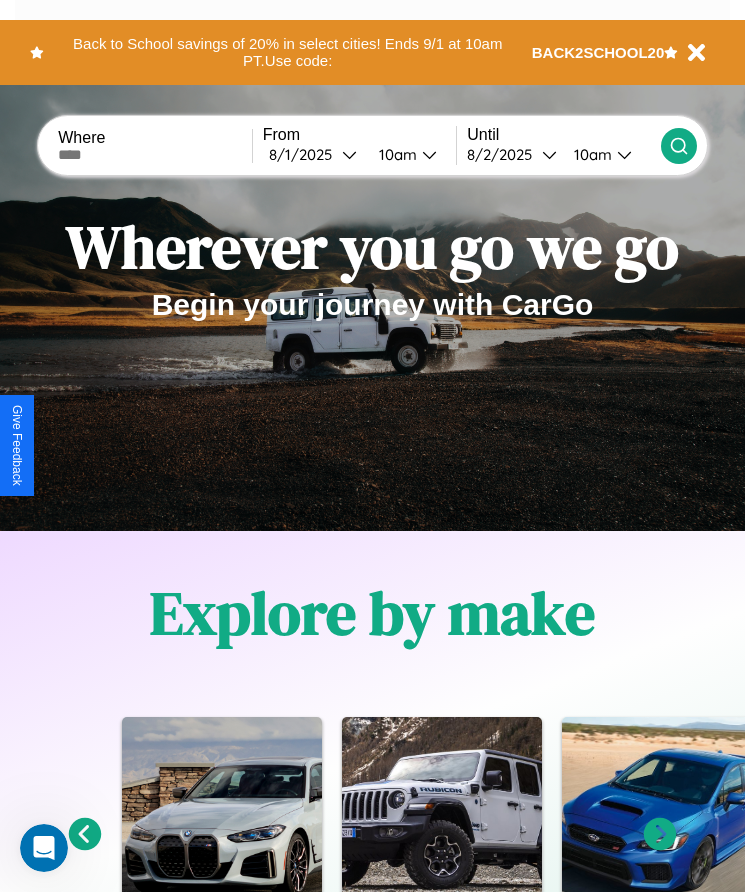 click at bounding box center (155, 155) 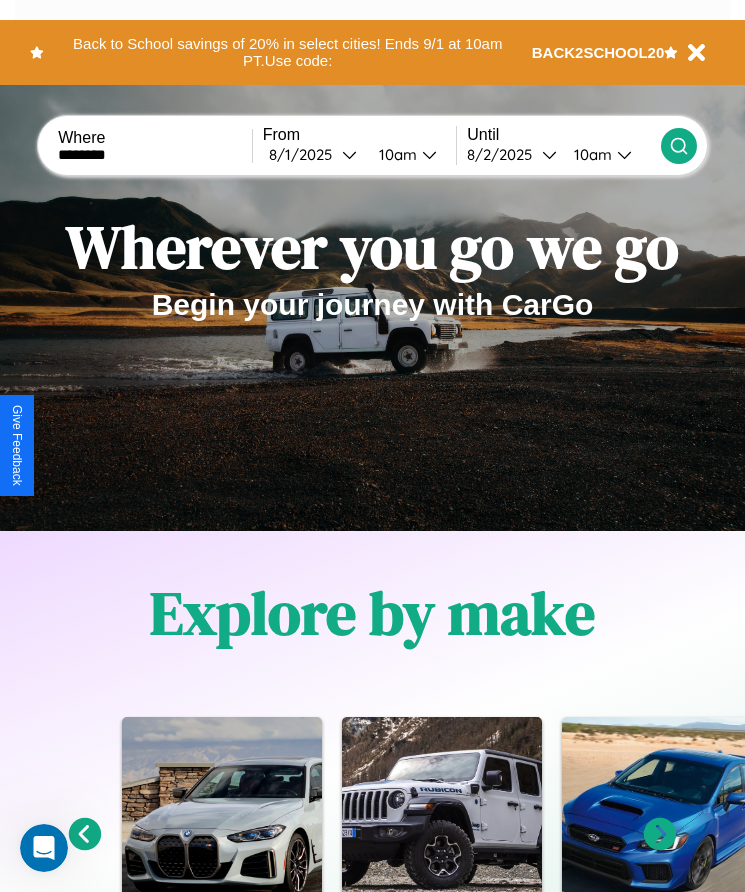 type on "********" 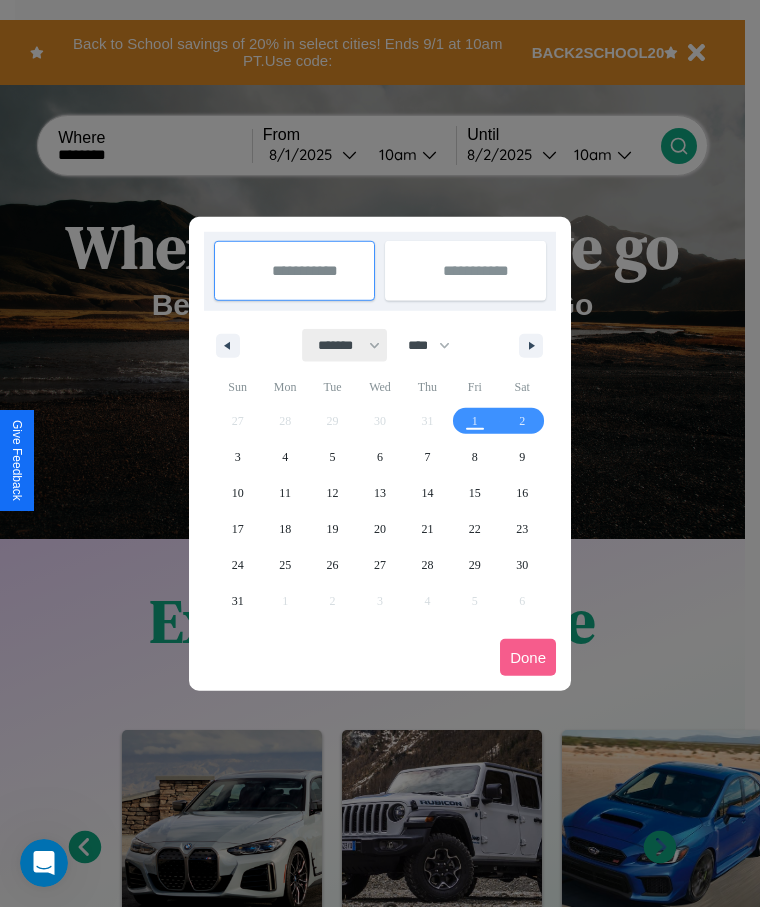 click on "******* ******** ***** ***** *** **** **** ****** ********* ******* ******** ********" at bounding box center [345, 345] 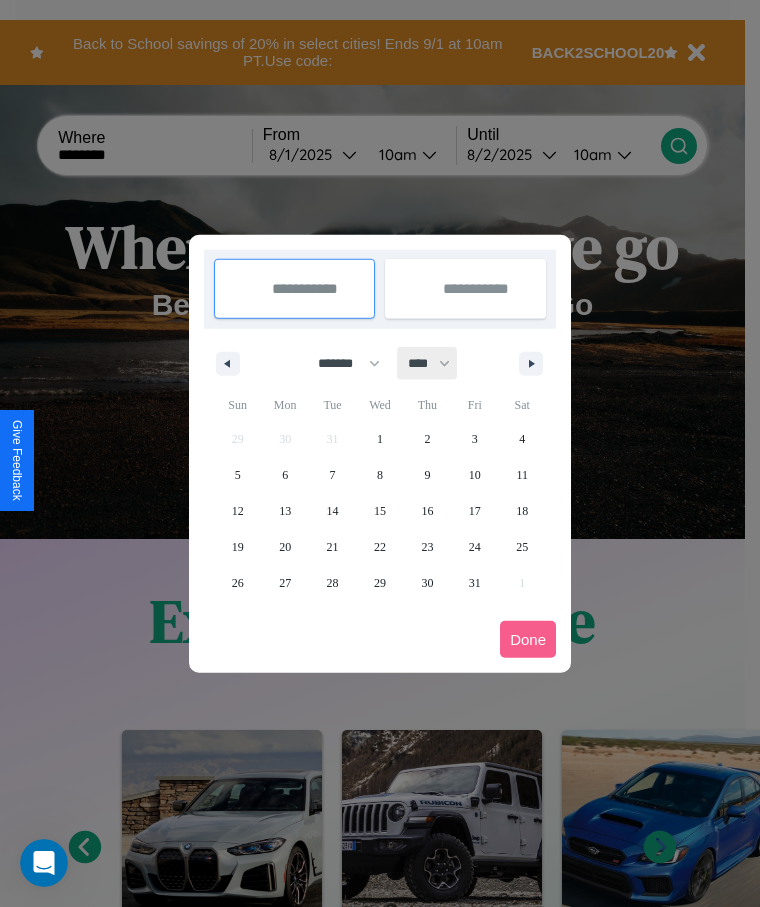 click on "**** **** **** **** **** **** **** **** **** **** **** **** **** **** **** **** **** **** **** **** **** **** **** **** **** **** **** **** **** **** **** **** **** **** **** **** **** **** **** **** **** **** **** **** **** **** **** **** **** **** **** **** **** **** **** **** **** **** **** **** **** **** **** **** **** **** **** **** **** **** **** **** **** **** **** **** **** **** **** **** **** **** **** **** **** **** **** **** **** **** **** **** **** **** **** **** **** **** **** **** **** **** **** **** **** **** **** **** **** **** **** **** **** **** **** **** **** **** **** **** ****" at bounding box center [428, 363] 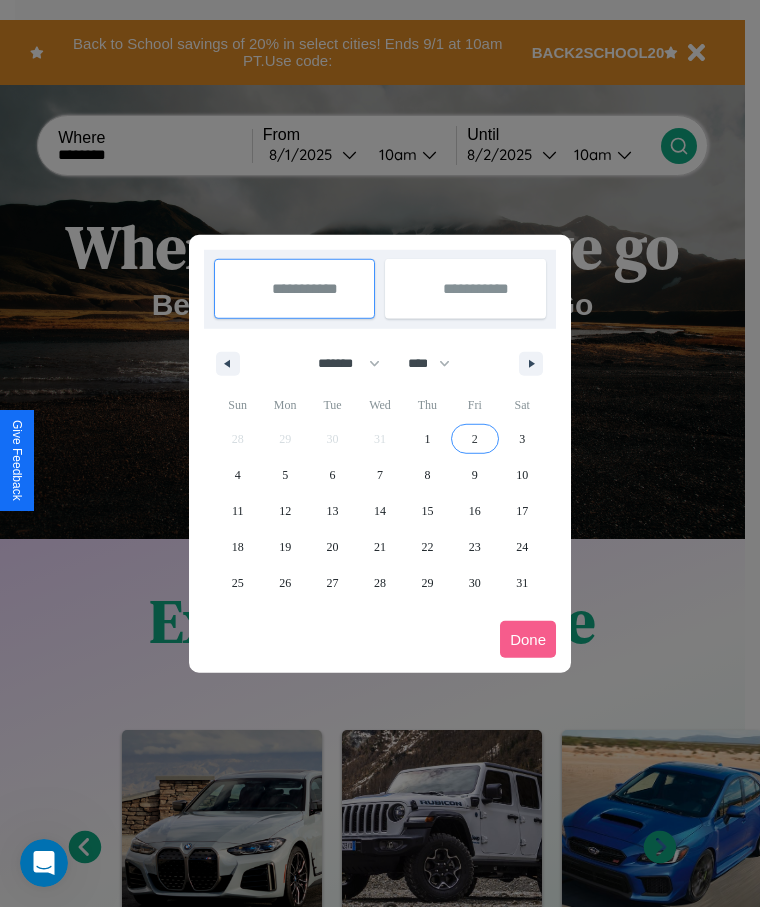 click on "2" at bounding box center (475, 439) 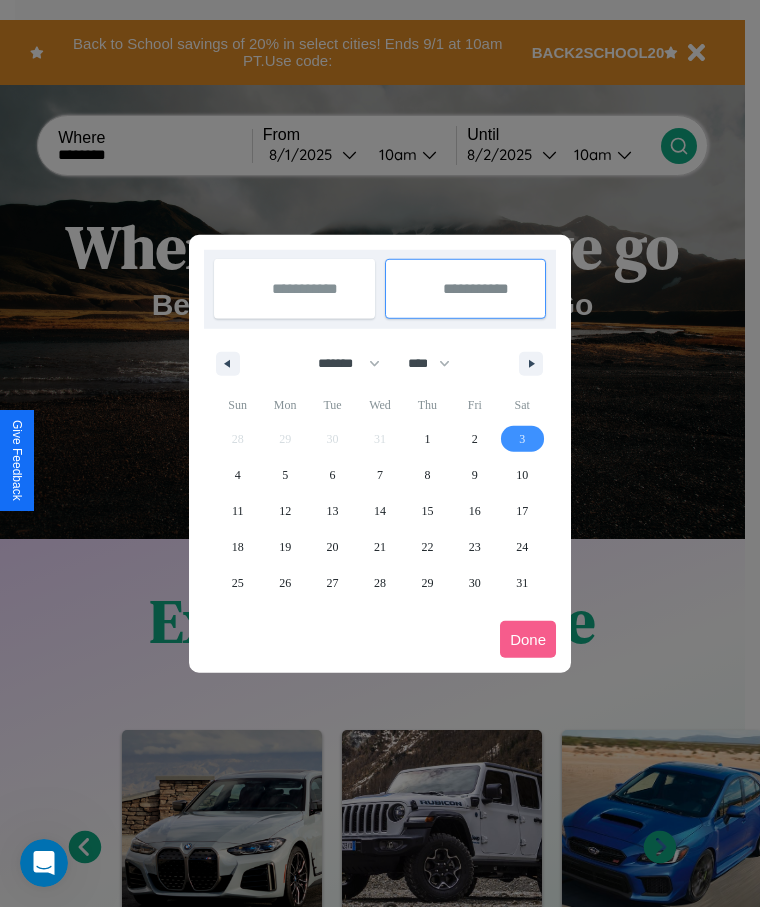 click on "3" at bounding box center [522, 439] 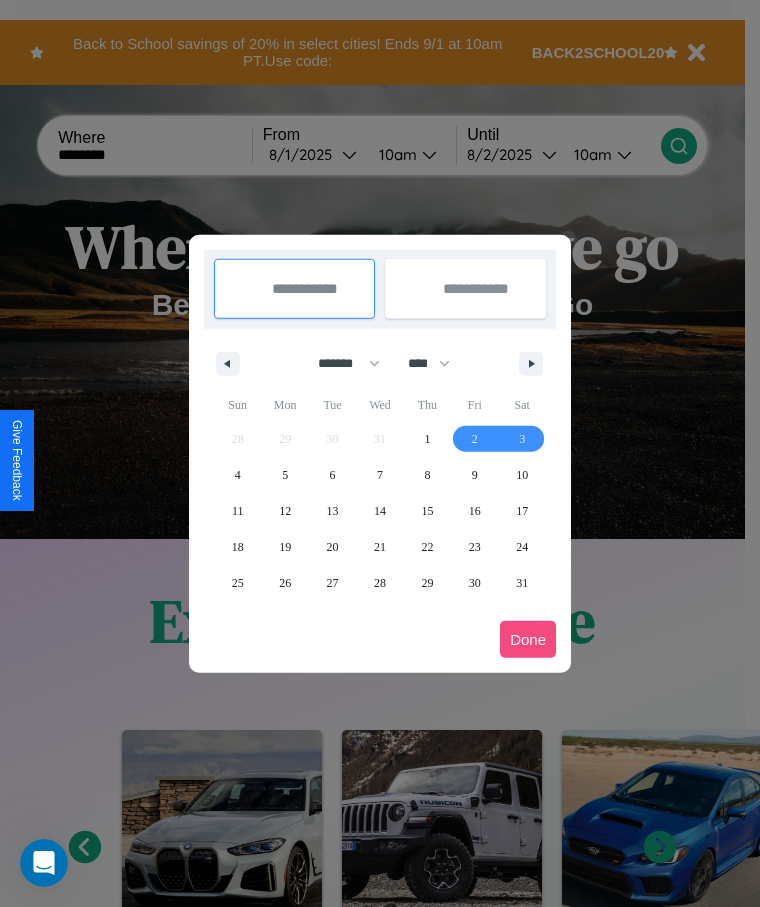 click on "Done" at bounding box center [528, 639] 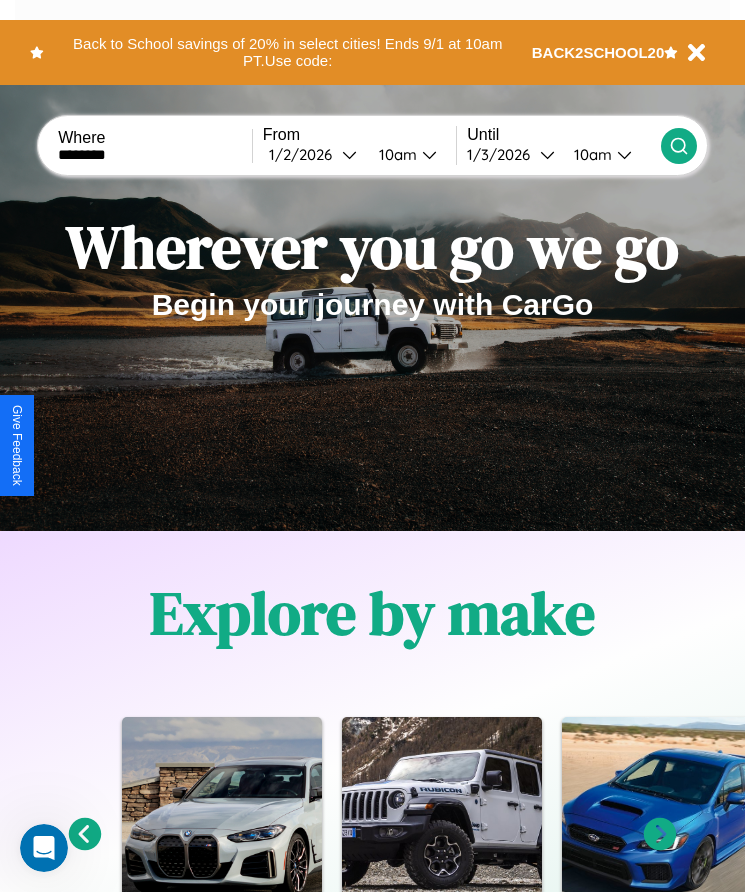 click on "10am" at bounding box center [395, 154] 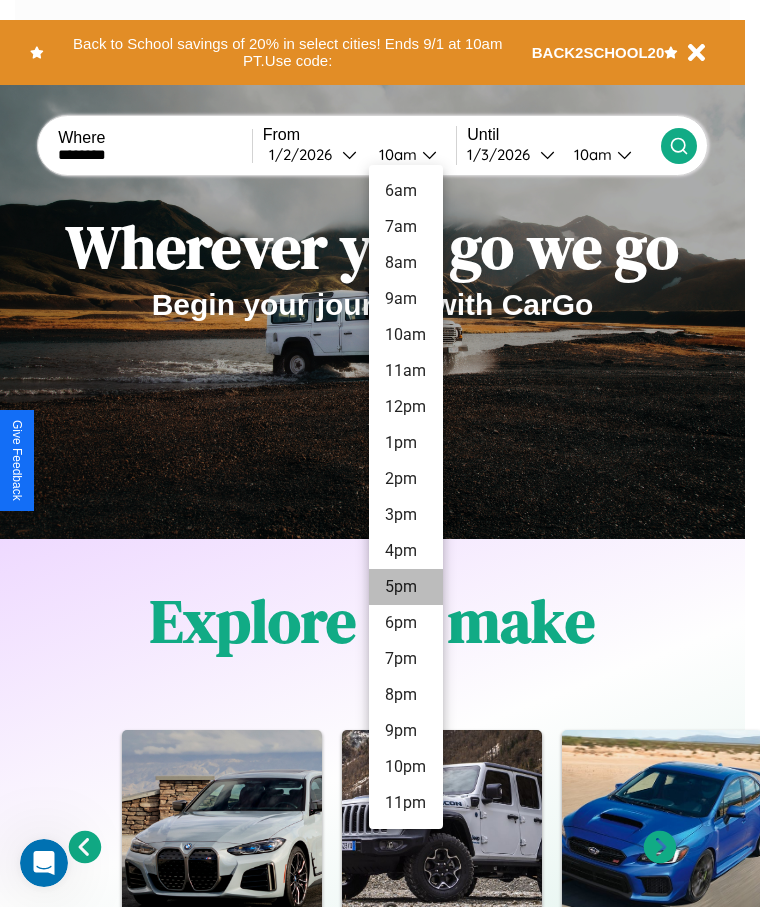 click on "5pm" at bounding box center [406, 587] 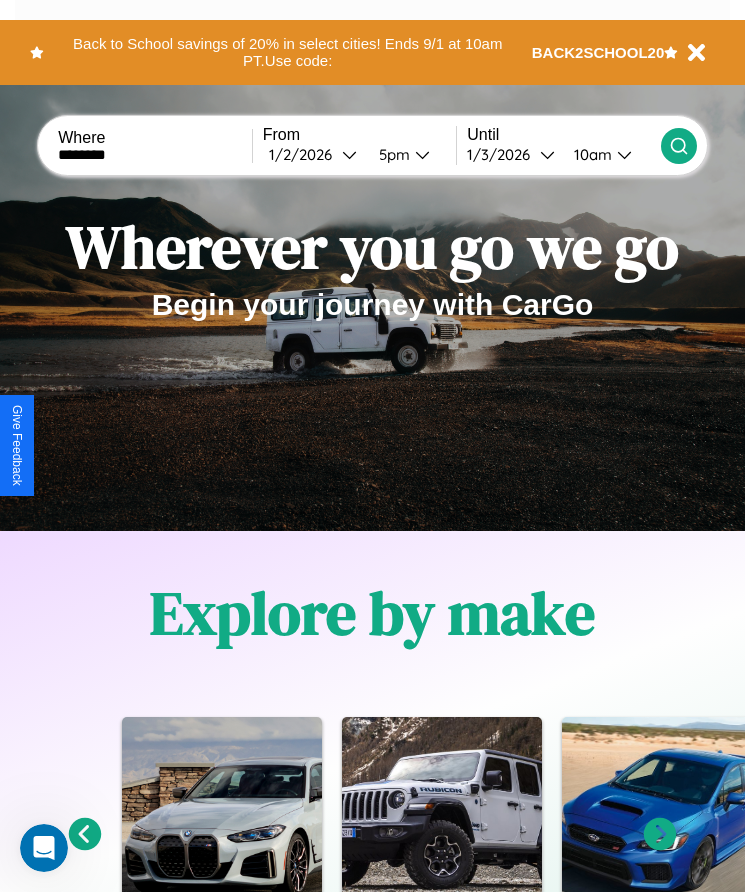 click on "10am" at bounding box center (590, 154) 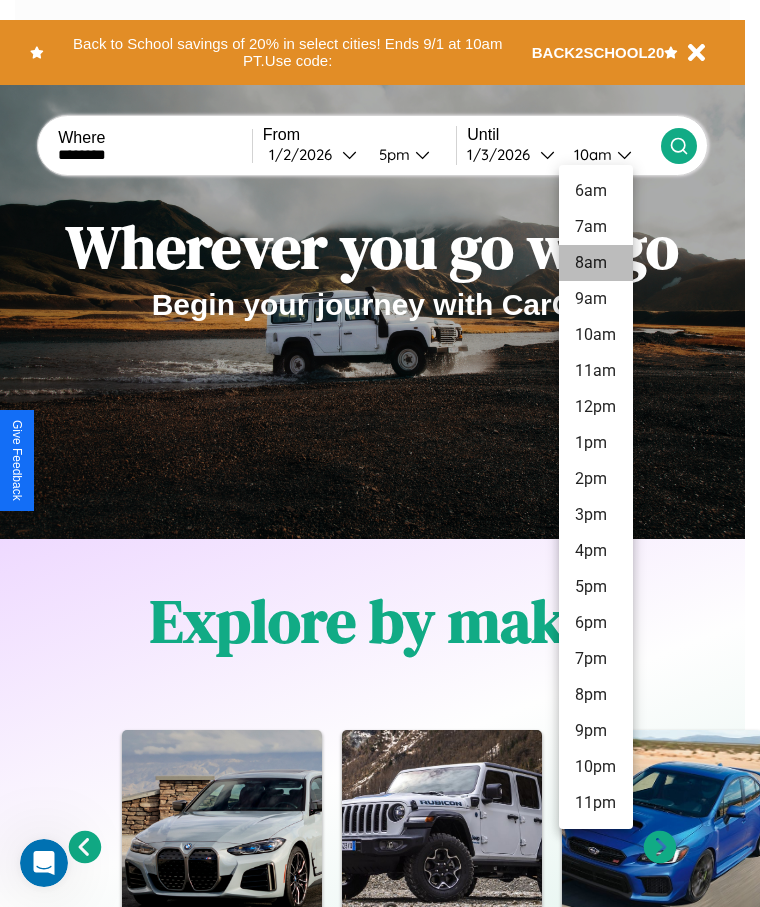 click on "8am" at bounding box center (596, 263) 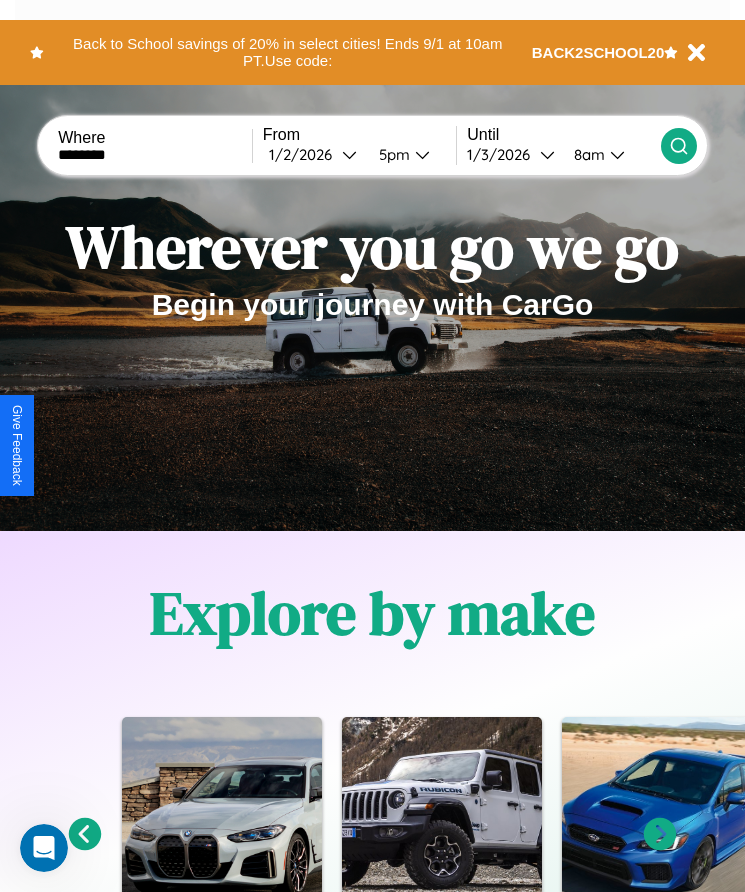 click 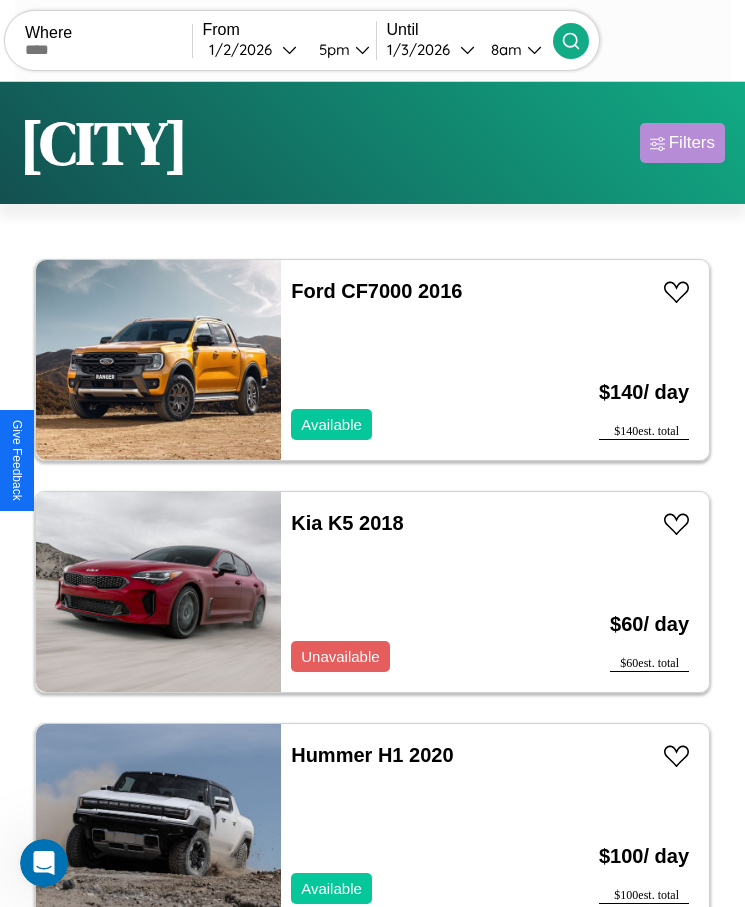 click on "Filters" at bounding box center (692, 143) 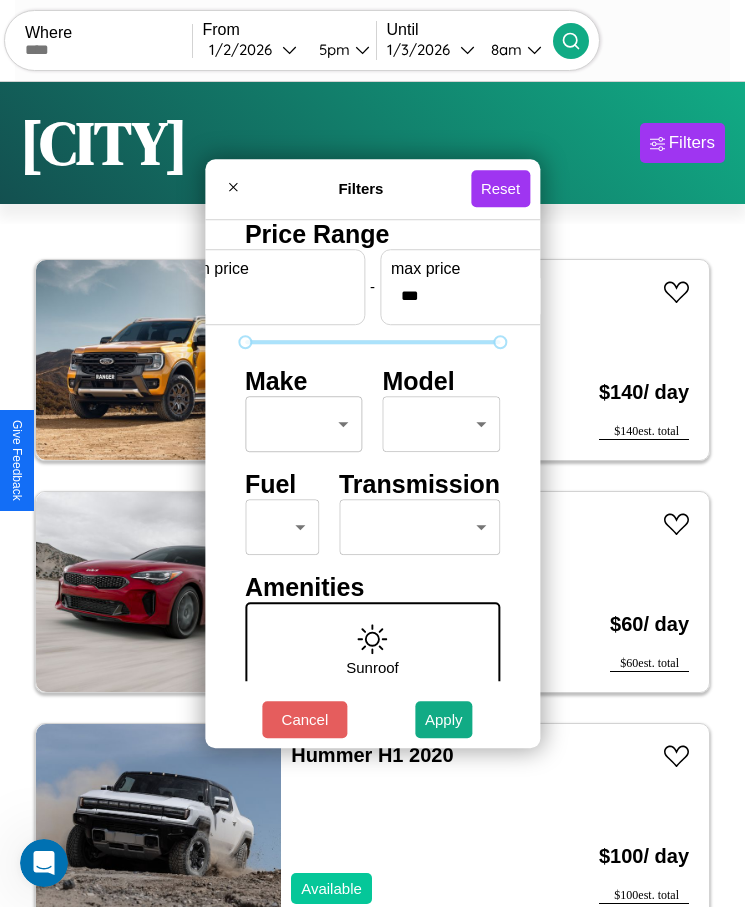 click on "CarGo Where From [DATE] [TIME] Until [DATE] [TIME] Become a Host Login Sign Up [CITY] Filters 106  cars in this area These cars can be picked up in this city. Ford   CF7000   2016 Available $ 140  / day $ 140  est. total Kia   K5   2018 Unavailable $ 60  / day $ 60  est. total Hummer   H1   2020 Available $ 100  / day $ 100  est. total Infiniti   G25   2017 Available $ 150  / day $ 150  est. total Lincoln   Mark   2018 Unavailable $ 140  / day $ 140  est. total Dodge   480 Series   2022 Available $ 40  / day $ 40  est. total Infiniti   Q45   2019 Available $ 180  / day $ 180  est. total Dodge   Dodgen Industries   2019 Available $ 120  / day $ 120  est. total Jeep   Comanche   2014 Available $ 30  / day $ 30  est. total Ferrari   F12 tdf (Tour de France)   2017 Available $ 80  / day $ 80  est. total Alfa Romeo   4C   2014 Available $ 100  / day $ 100  est. total Aston Martin   V8   2019 Available $ 130  / day $ 130  est. total Aston Martin   DBS   2019 Available $ 120  / day $ 120  est. total   Atlas" at bounding box center (372, 478) 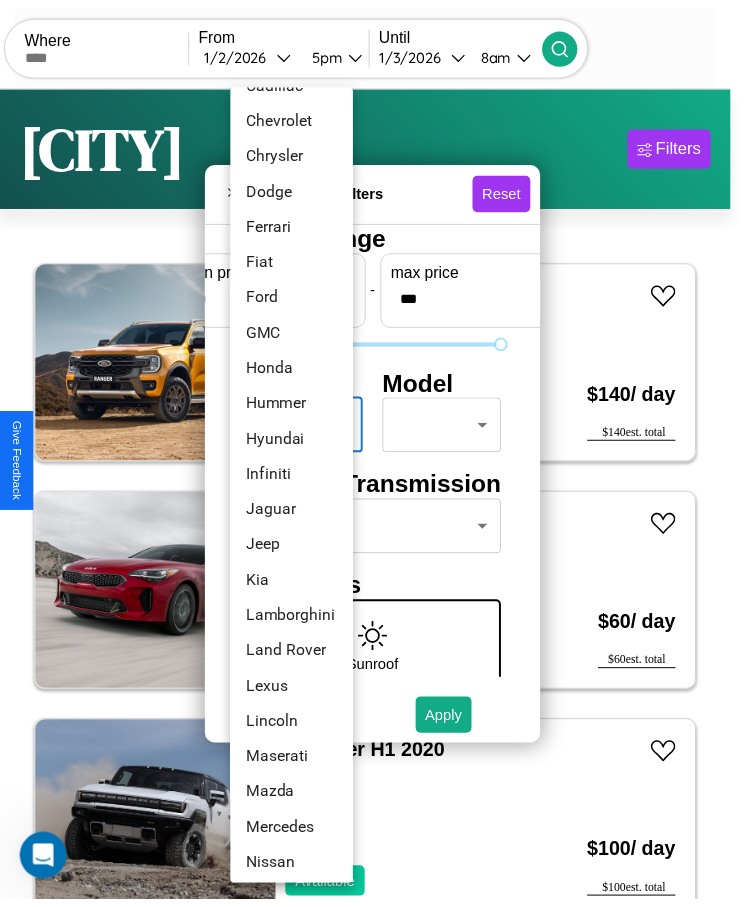 scroll, scrollTop: 377, scrollLeft: 0, axis: vertical 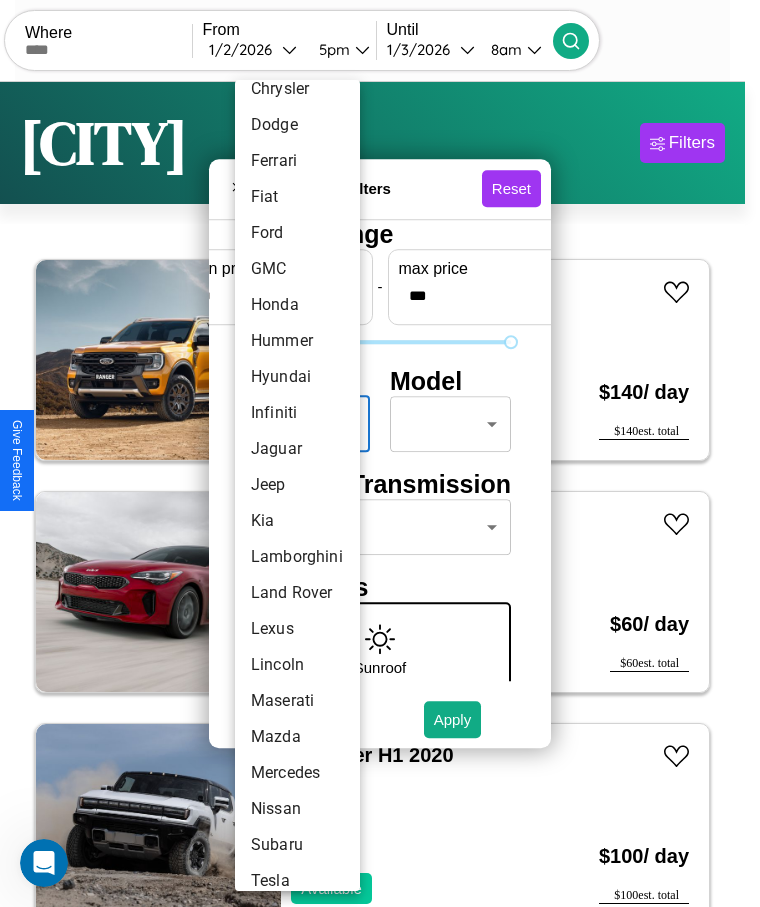 click on "Jeep" at bounding box center [297, 485] 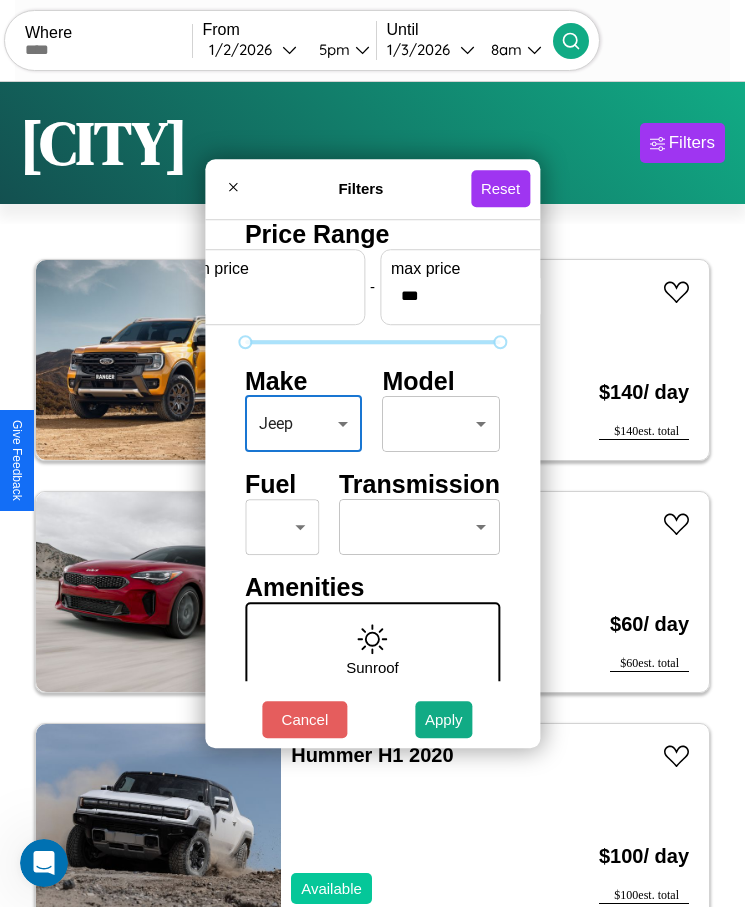 scroll, scrollTop: 85, scrollLeft: 0, axis: vertical 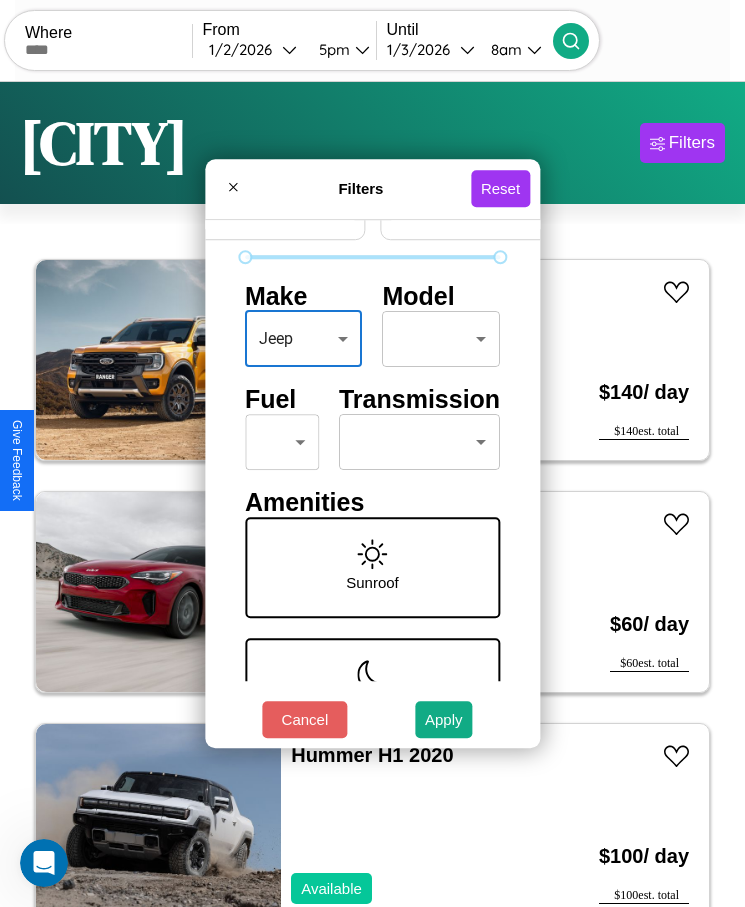 click on "CarGo Where From [DATE] [TIME] Until [DATE] [TIME] Become a Host Login Sign Up [CITY] Filters 106  cars in this area These cars can be picked up in this city. Ford   CF7000   2016 Available $ 140  / day $ 140  est. total Kia   K5   2018 Unavailable $ 60  / day $ 60  est. total Hummer   H1   2020 Available $ 100  / day $ 100  est. total Infiniti   G25   2017 Available $ 150  / day $ 150  est. total Lincoln   Mark   2018 Unavailable $ 140  / day $ 140  est. total Dodge   480 Series   2022 Available $ 40  / day $ 40  est. total Infiniti   Q45   2019 Available $ 180  / day $ 180  est. total Dodge   Dodgen Industries   2019 Available $ 120  / day $ 120  est. total Jeep   Comanche   2014 Available $ 30  / day $ 30  est. total Ferrari   F12 tdf (Tour de France)   2017 Available $ 80  / day $ 80  est. total Alfa Romeo   4C   2014 Available $ 100  / day $ 100  est. total Aston Martin   V8   2019 Available $ 130  / day $ 130  est. total Aston Martin   DBS   2019 Available $ 120  / day $ 120  est. total   Atlas" at bounding box center (372, 478) 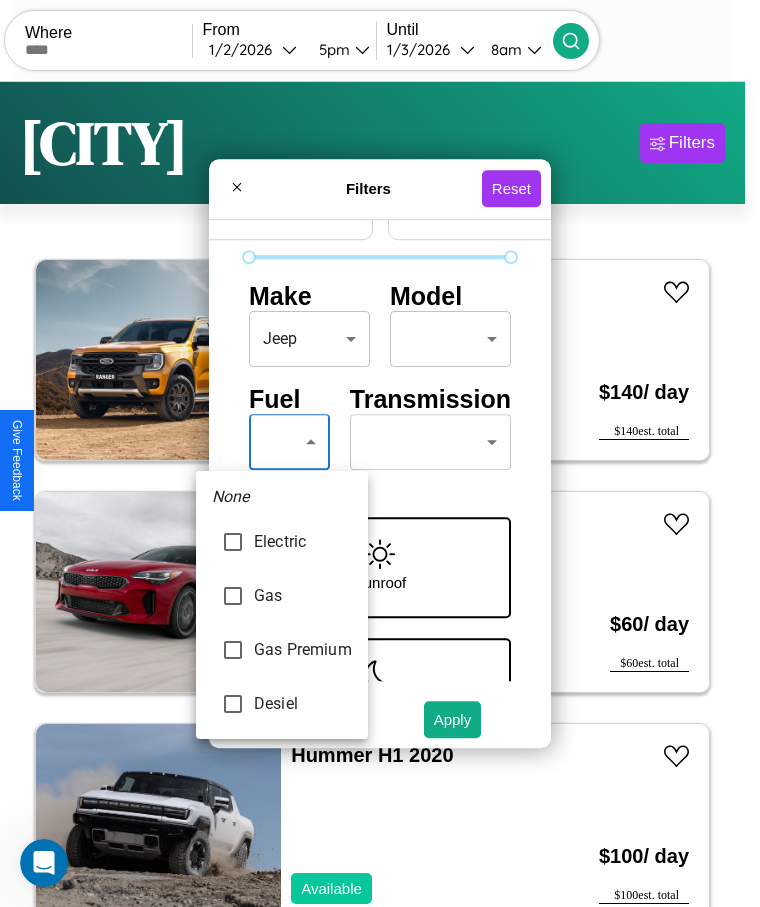 type on "**********" 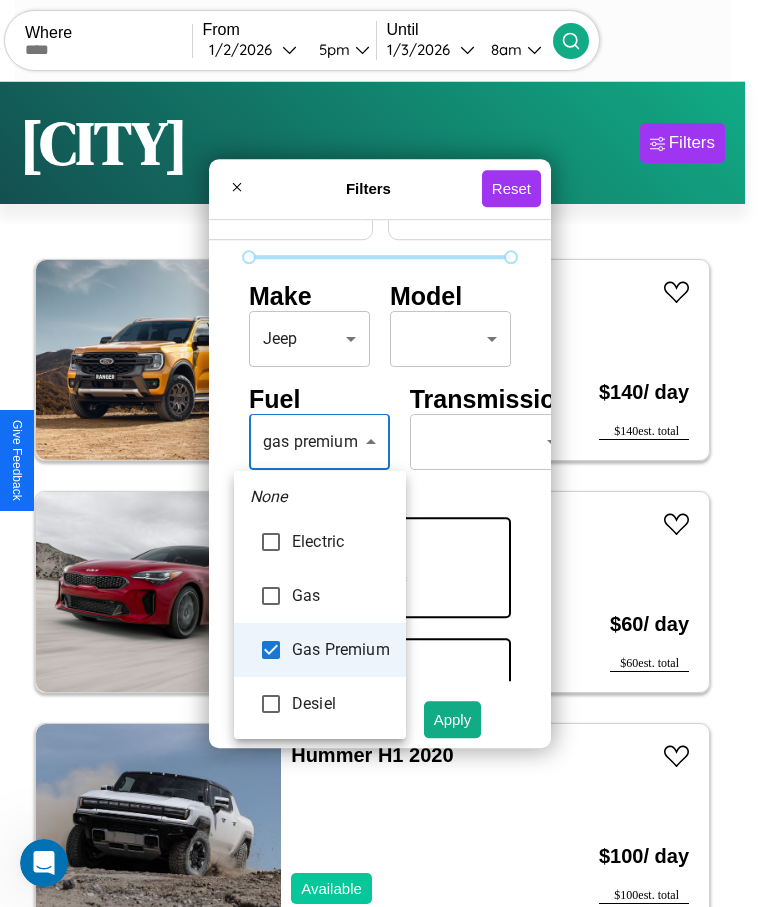 click at bounding box center (380, 453) 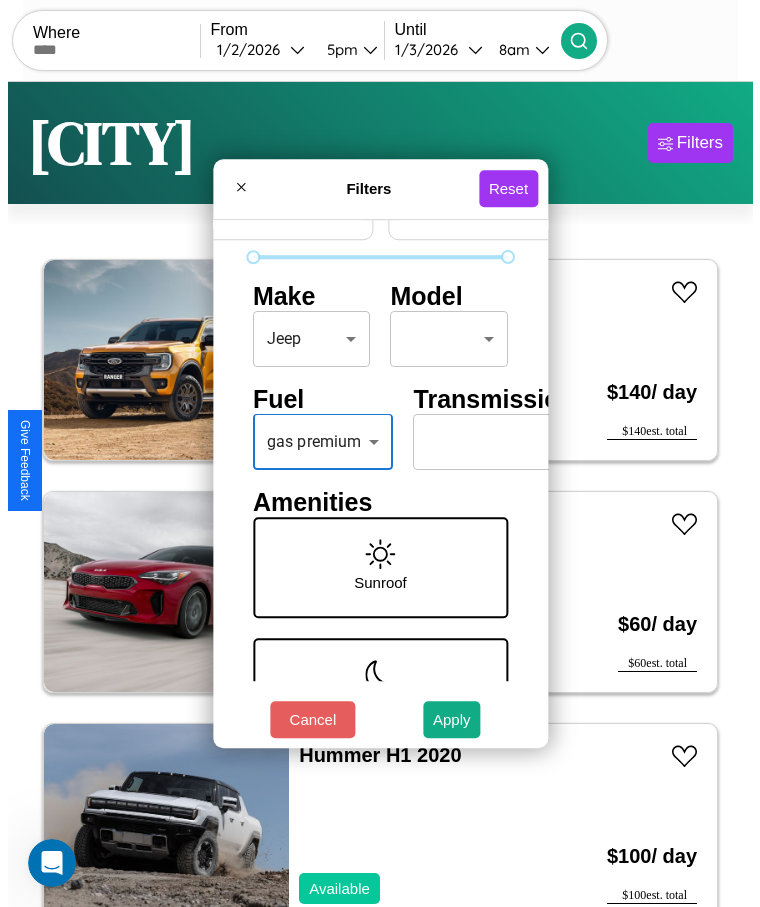 scroll, scrollTop: 85, scrollLeft: 35, axis: both 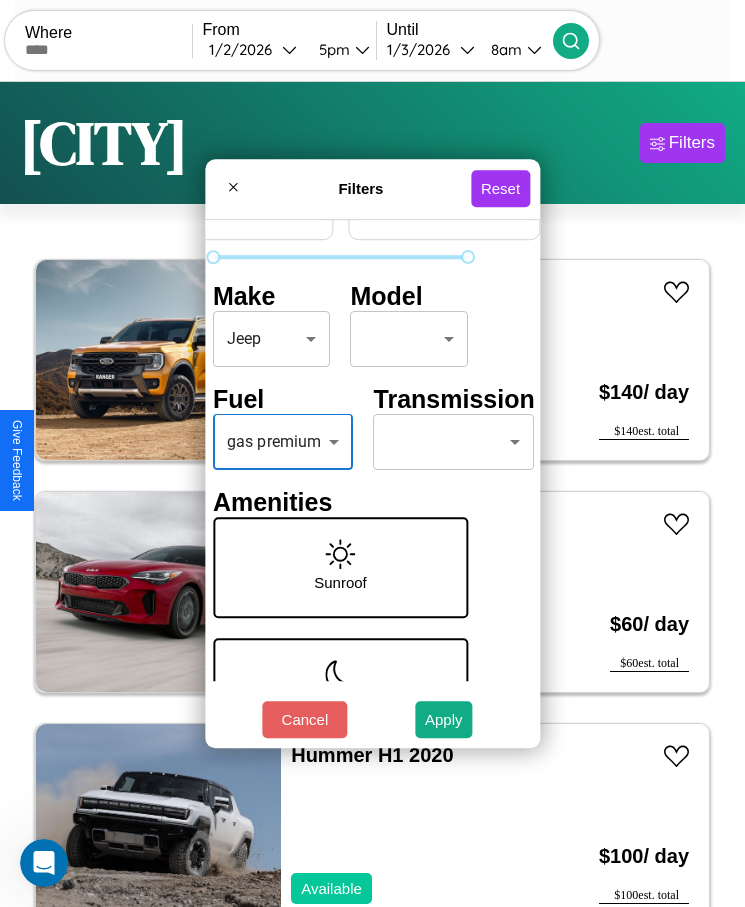 click on "CarGo Where From [DATE] [TIME] Until [DATE] [TIME] Become a Host Login Sign Up [CITY] Filters 106  cars in this area These cars can be picked up in this city. Ford   CF7000   2016 Available $ 140  / day $ 140  est. total Kia   K5   2018 Unavailable $ 60  / day $ 60  est. total Hummer   H1   2020 Available $ 100  / day $ 100  est. total Infiniti   G25   2017 Available $ 150  / day $ 150  est. total Lincoln   Mark   2018 Unavailable $ 140  / day $ 140  est. total Dodge   480 Series   2022 Available $ 40  / day $ 40  est. total Infiniti   Q45   2019 Available $ 180  / day $ 180  est. total Dodge   Dodgen Industries   2019 Available $ 120  / day $ 120  est. total Jeep   Comanche   2014 Available $ 30  / day $ 30  est. total Ferrari   F12 tdf (Tour de France)   2017 Available $ 80  / day $ 80  est. total Alfa Romeo   4C   2014 Available $ 100  / day $ 100  est. total Aston Martin   V8   2019 Available $ 130  / day $ 130  est. total Aston Martin   DBS   2019 Available $ 120  / day $ 120  est. total   Atlas" at bounding box center (372, 478) 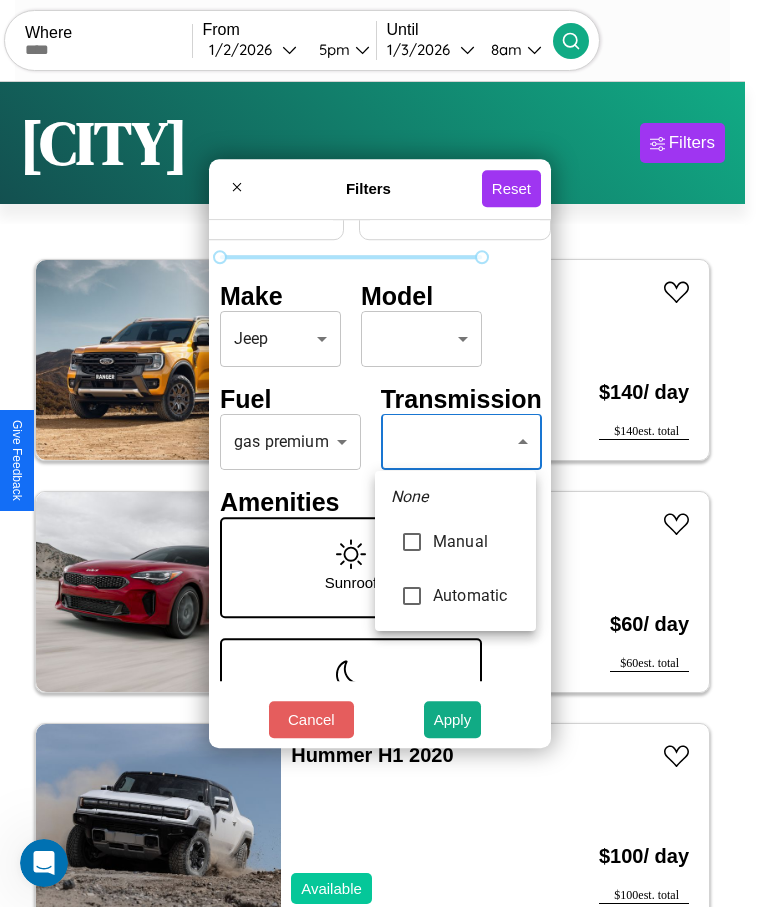 type on "*********" 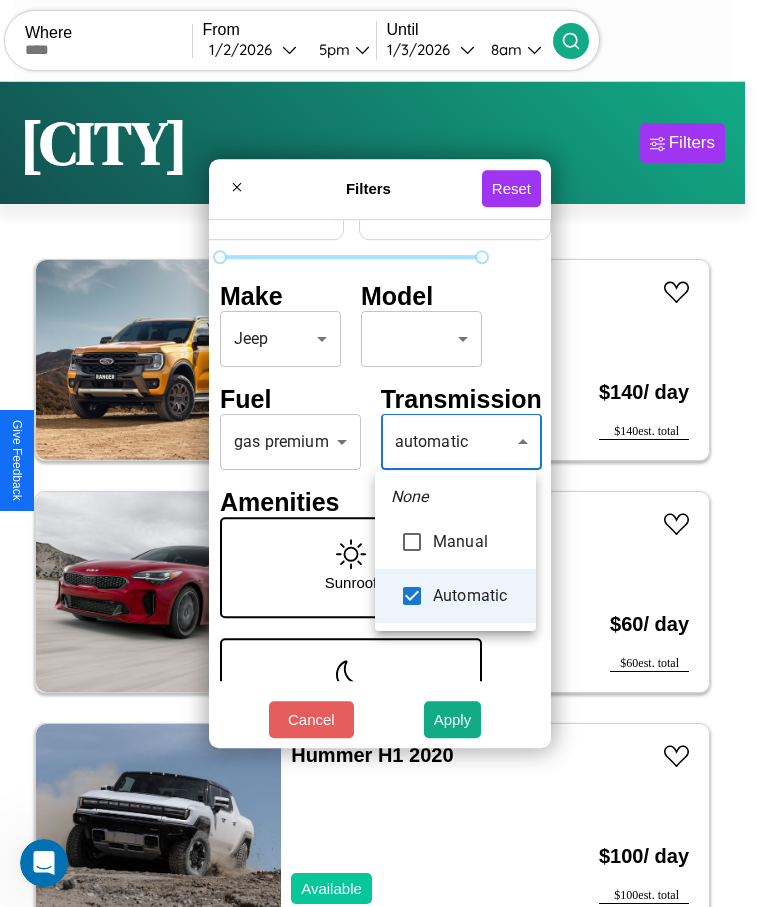 click at bounding box center (380, 453) 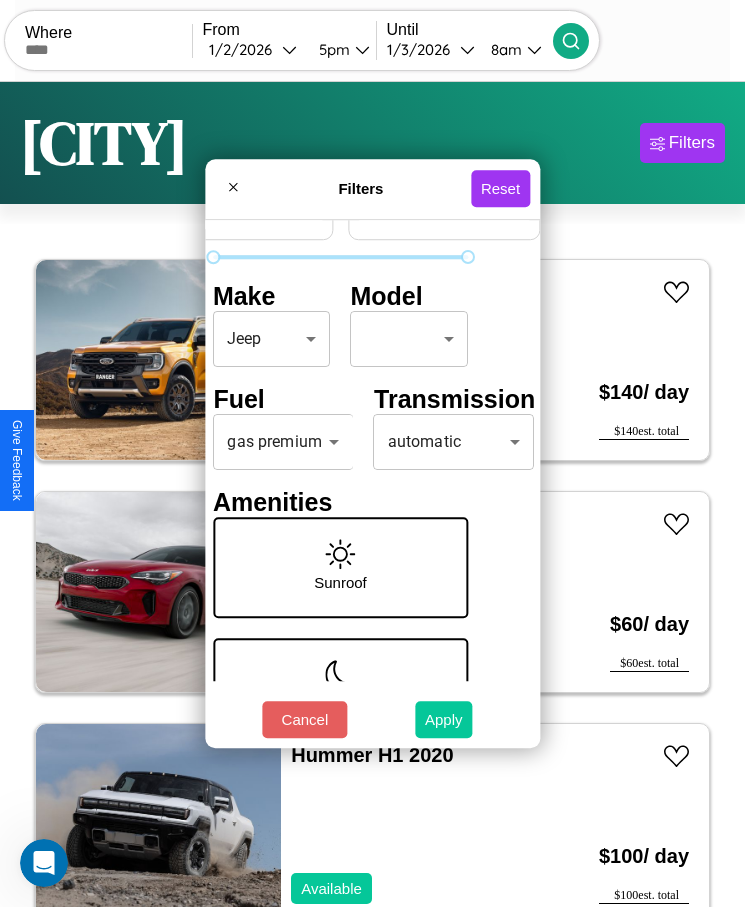 click on "Apply" at bounding box center (444, 719) 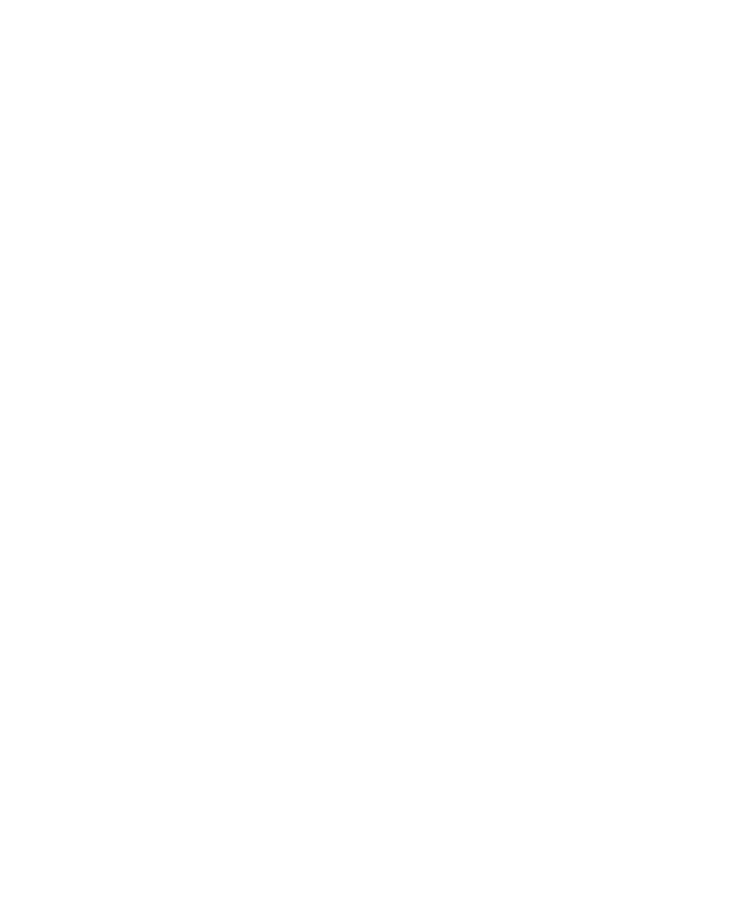 scroll, scrollTop: 0, scrollLeft: 0, axis: both 